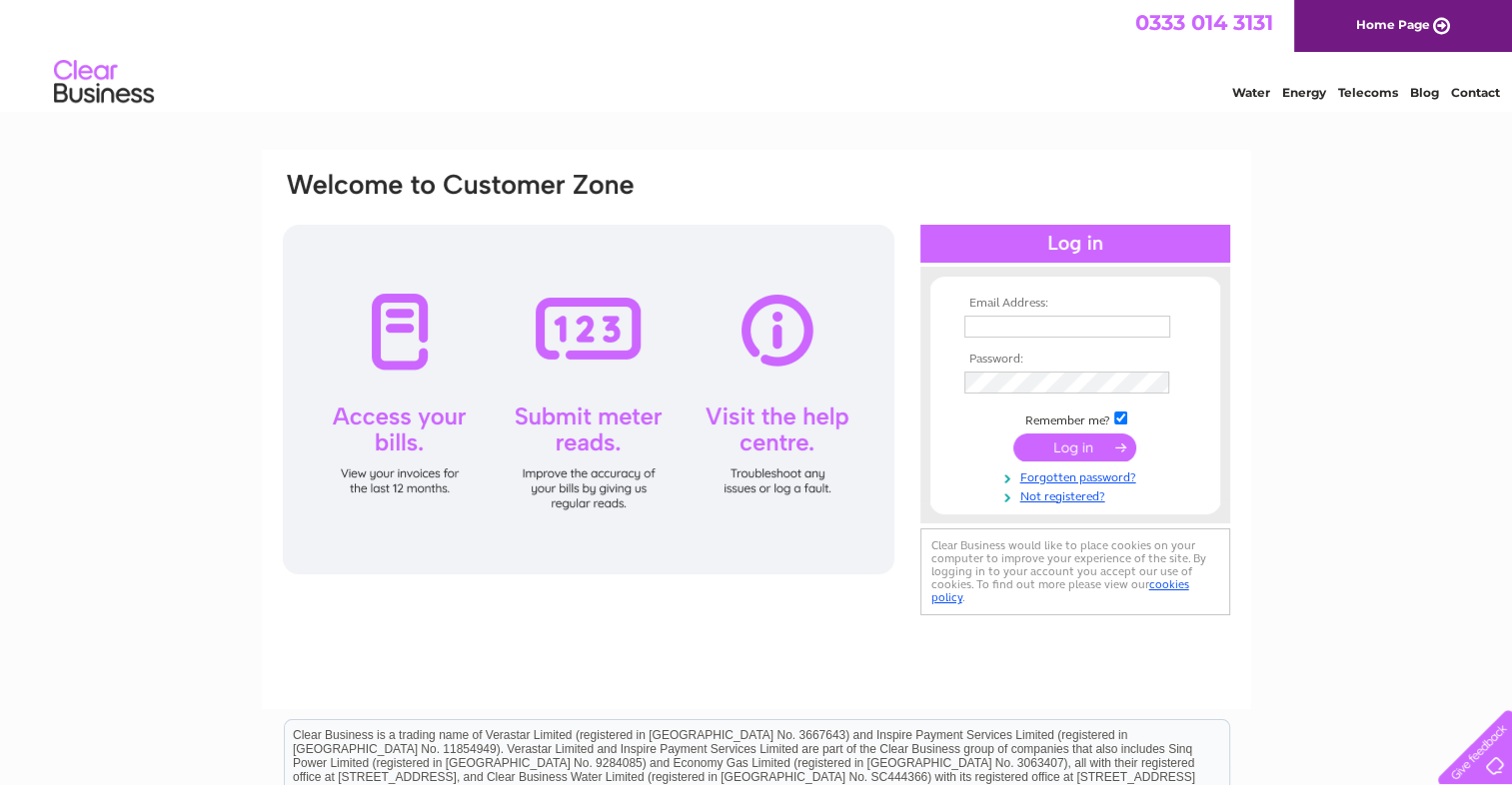 scroll, scrollTop: 0, scrollLeft: 0, axis: both 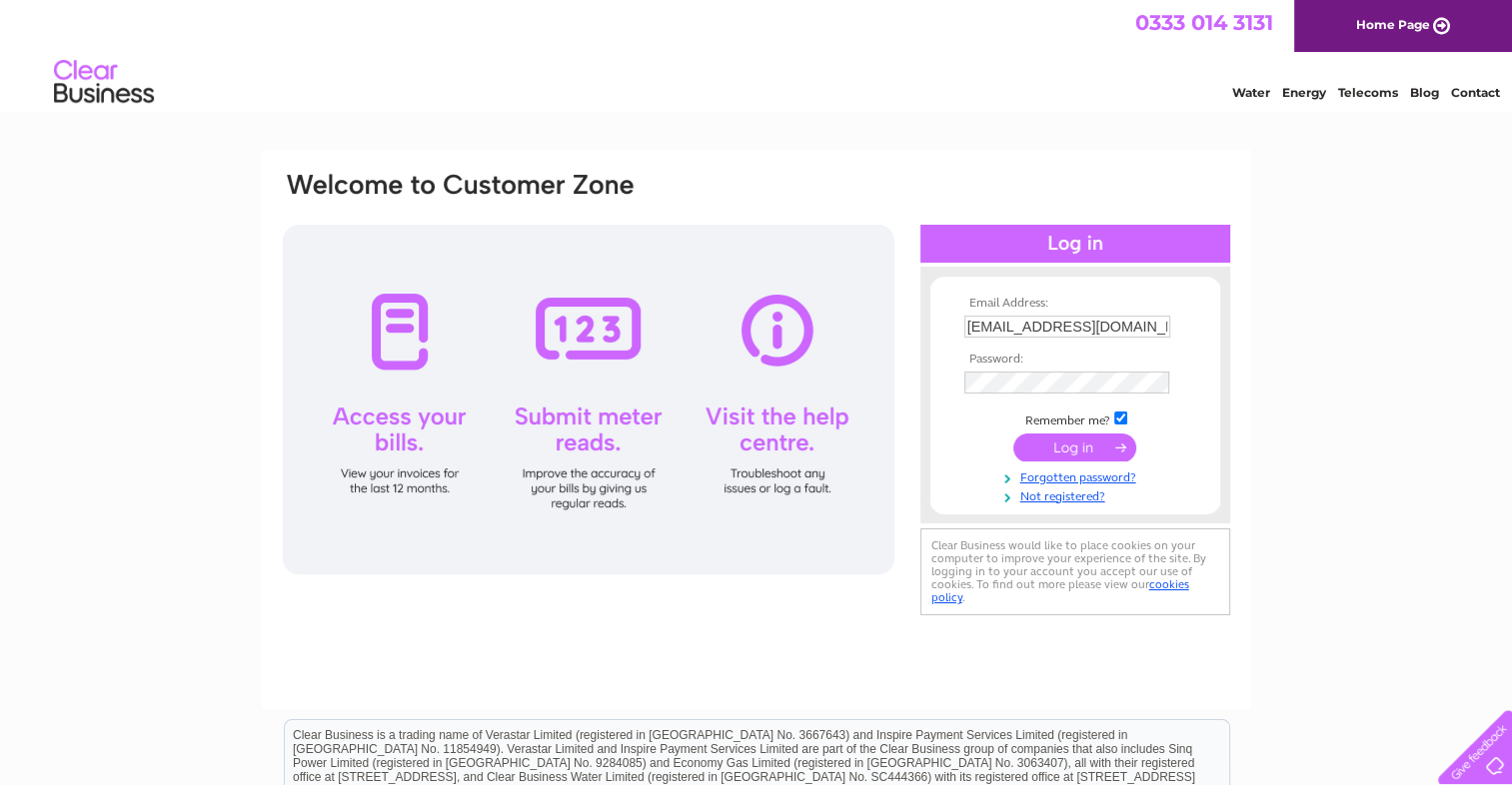 click at bounding box center [1074, 447] 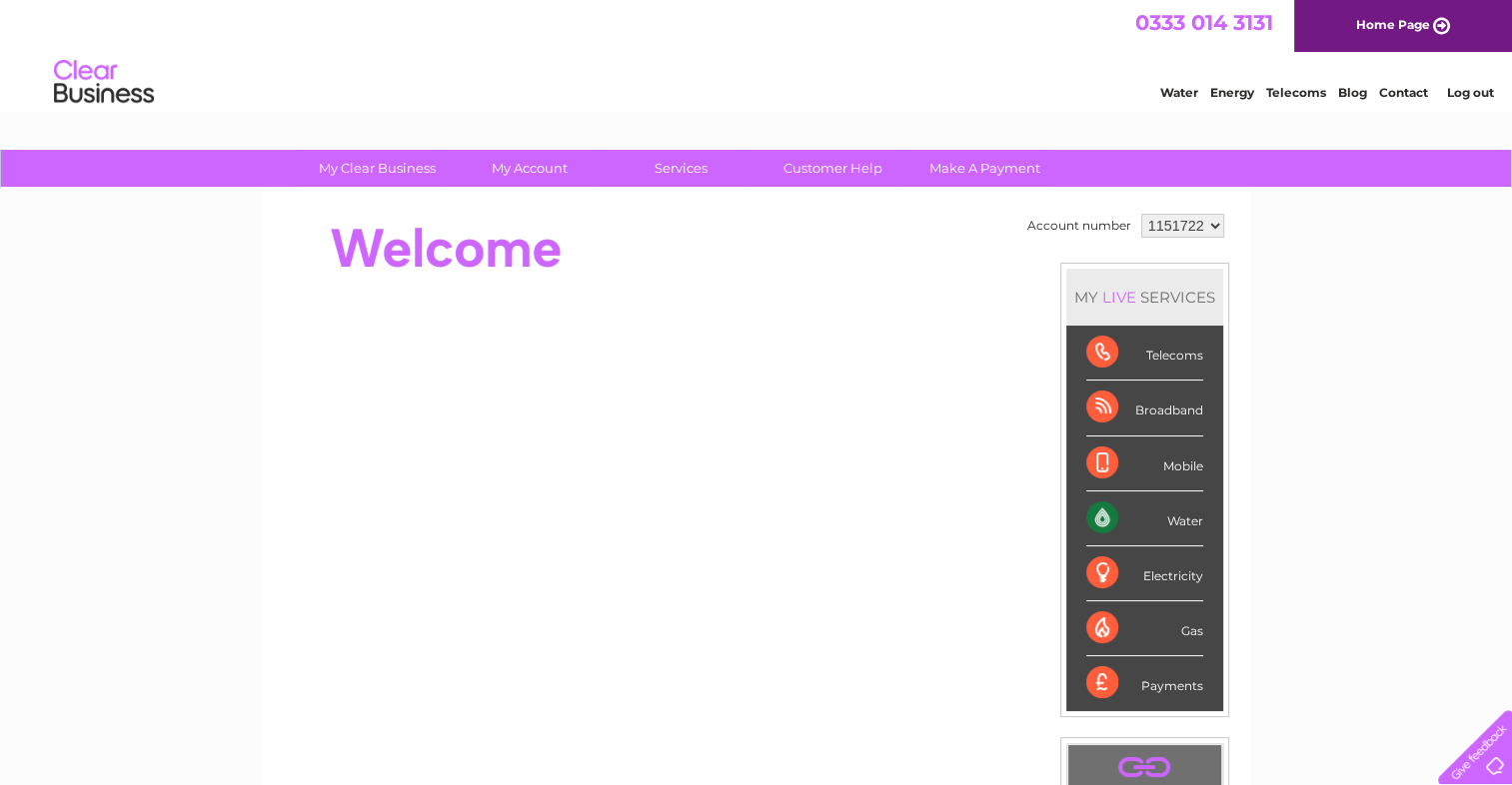 scroll, scrollTop: 0, scrollLeft: 0, axis: both 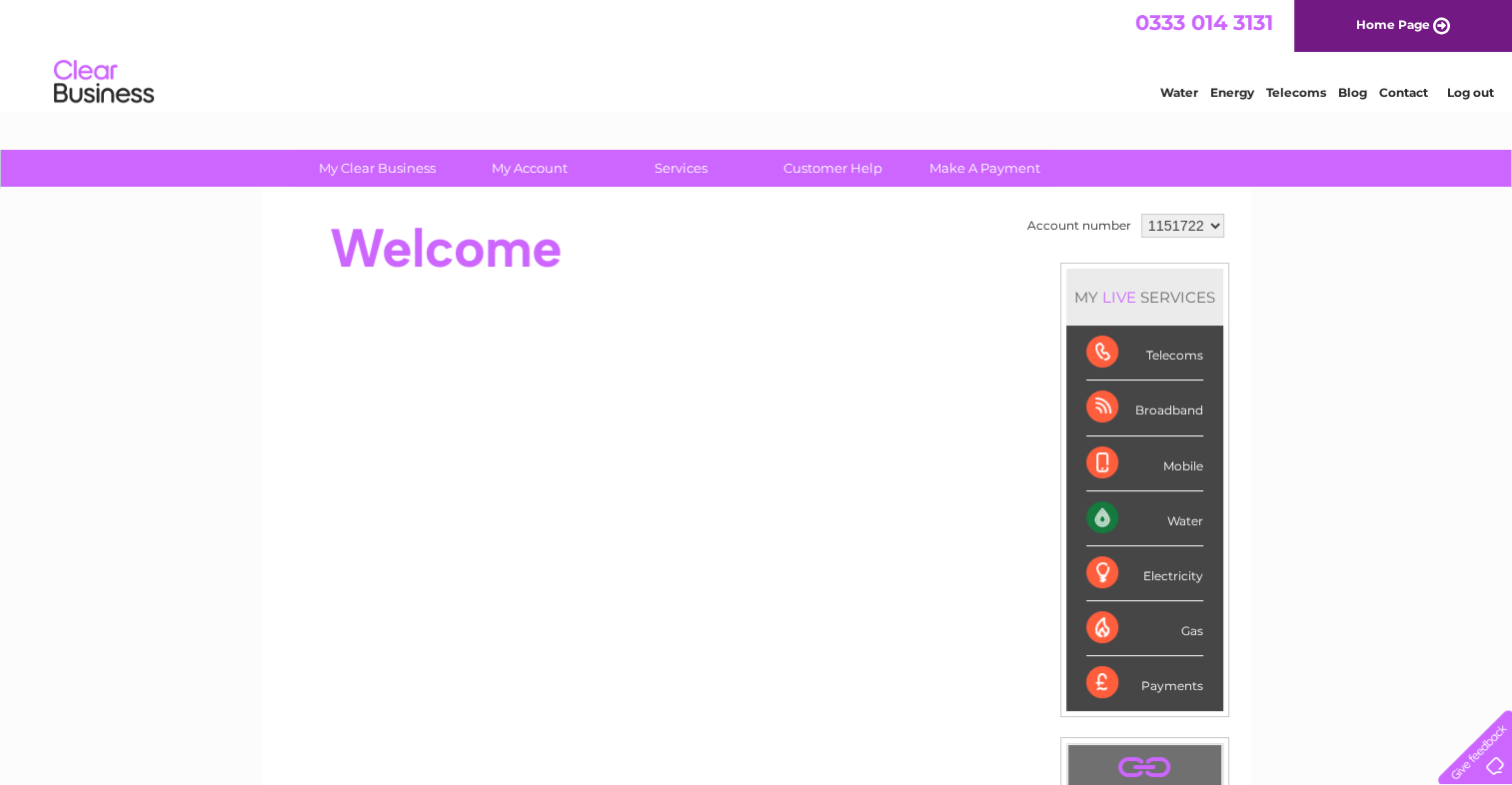 click on "My Clear Business
Login Details
My Details
My Preferences
Link Account
My Account
Bills and Payments   Direct Debit   Moving Premises" at bounding box center (756, 711) 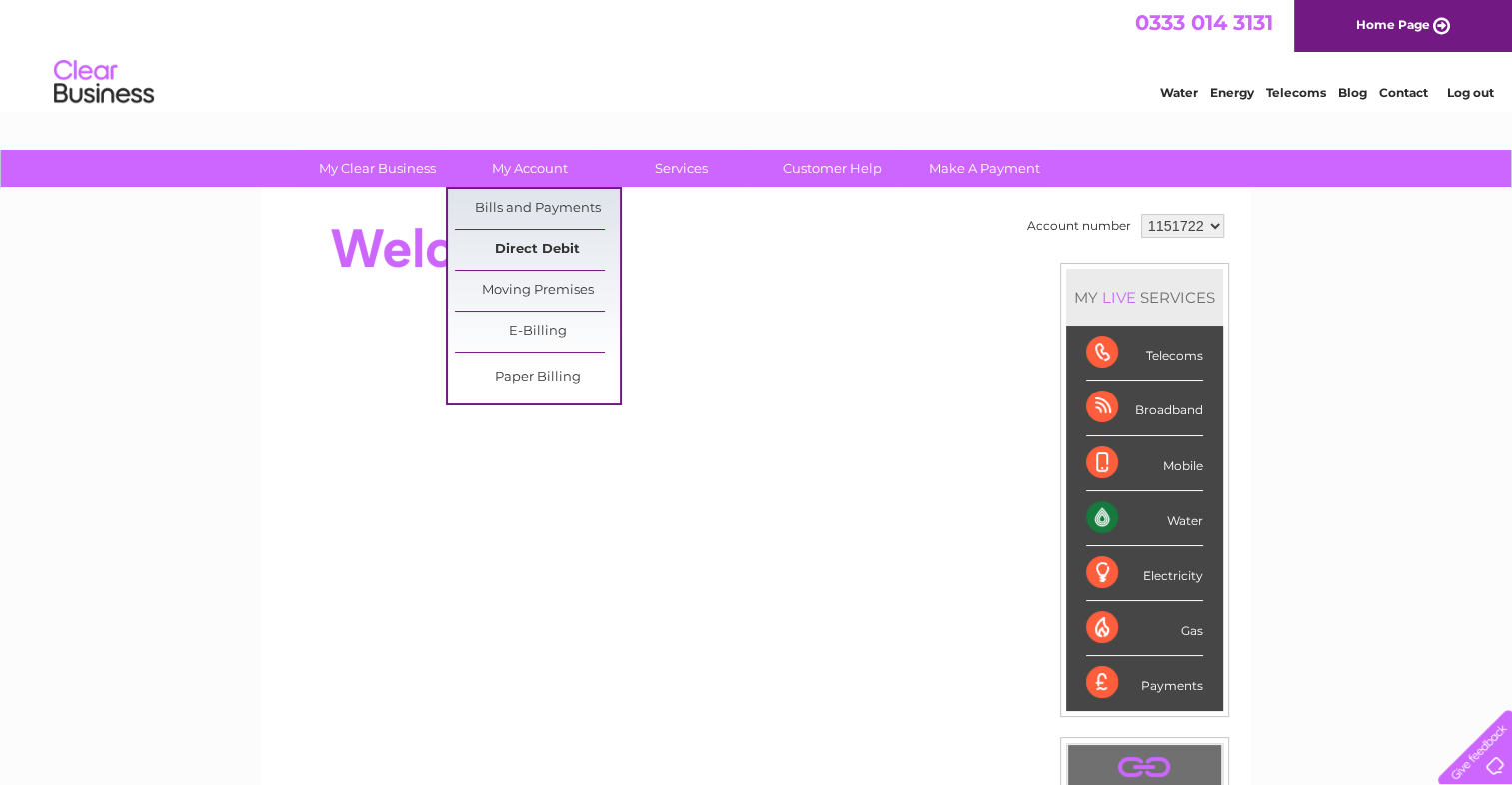 click on "Direct Debit" at bounding box center [537, 250] 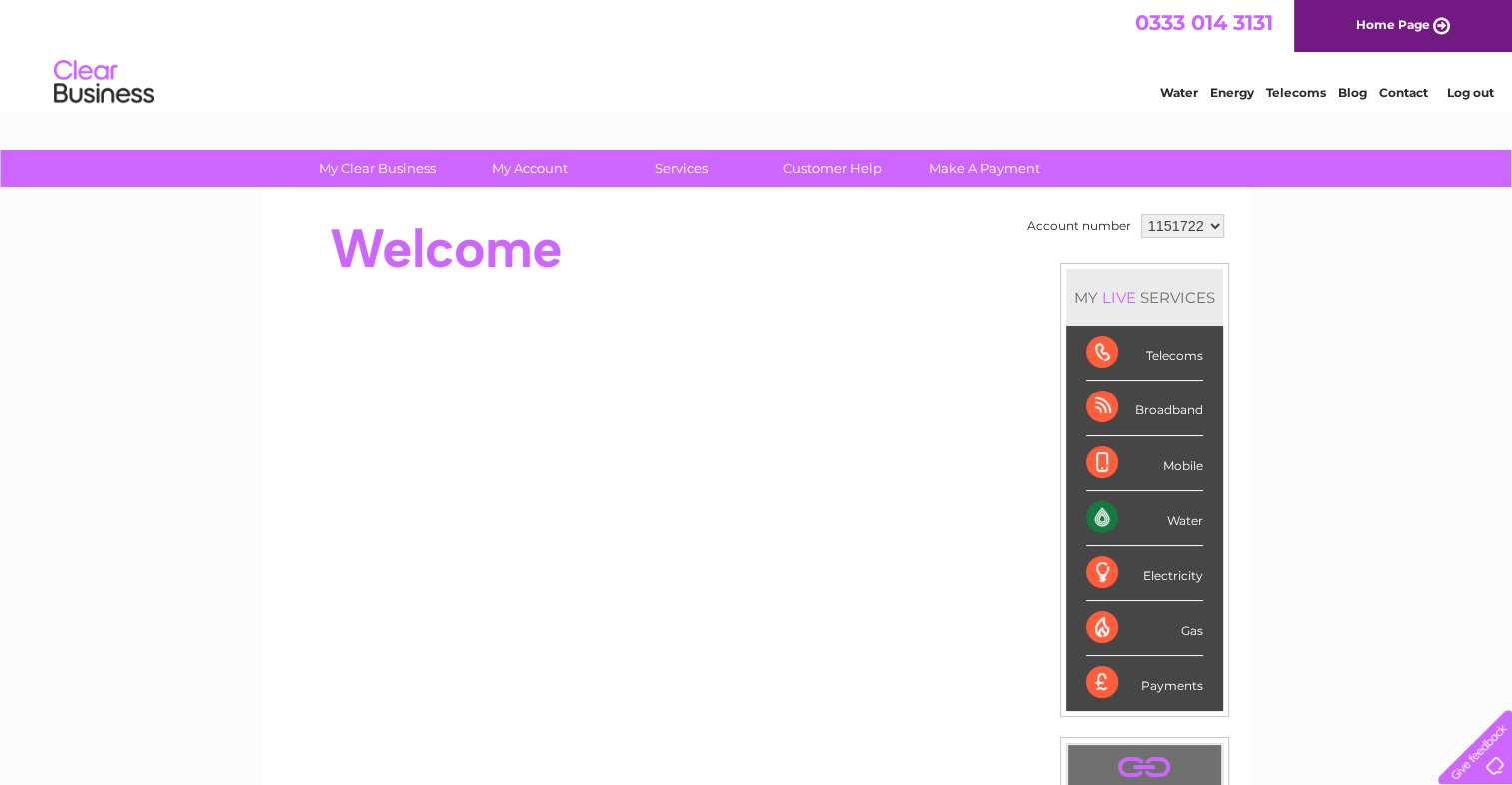click on "My Clear Business
Login Details
My Details
My Preferences
Link Account
My Account
Bills and Payments   Direct Debit   Moving Premises" at bounding box center (756, 711) 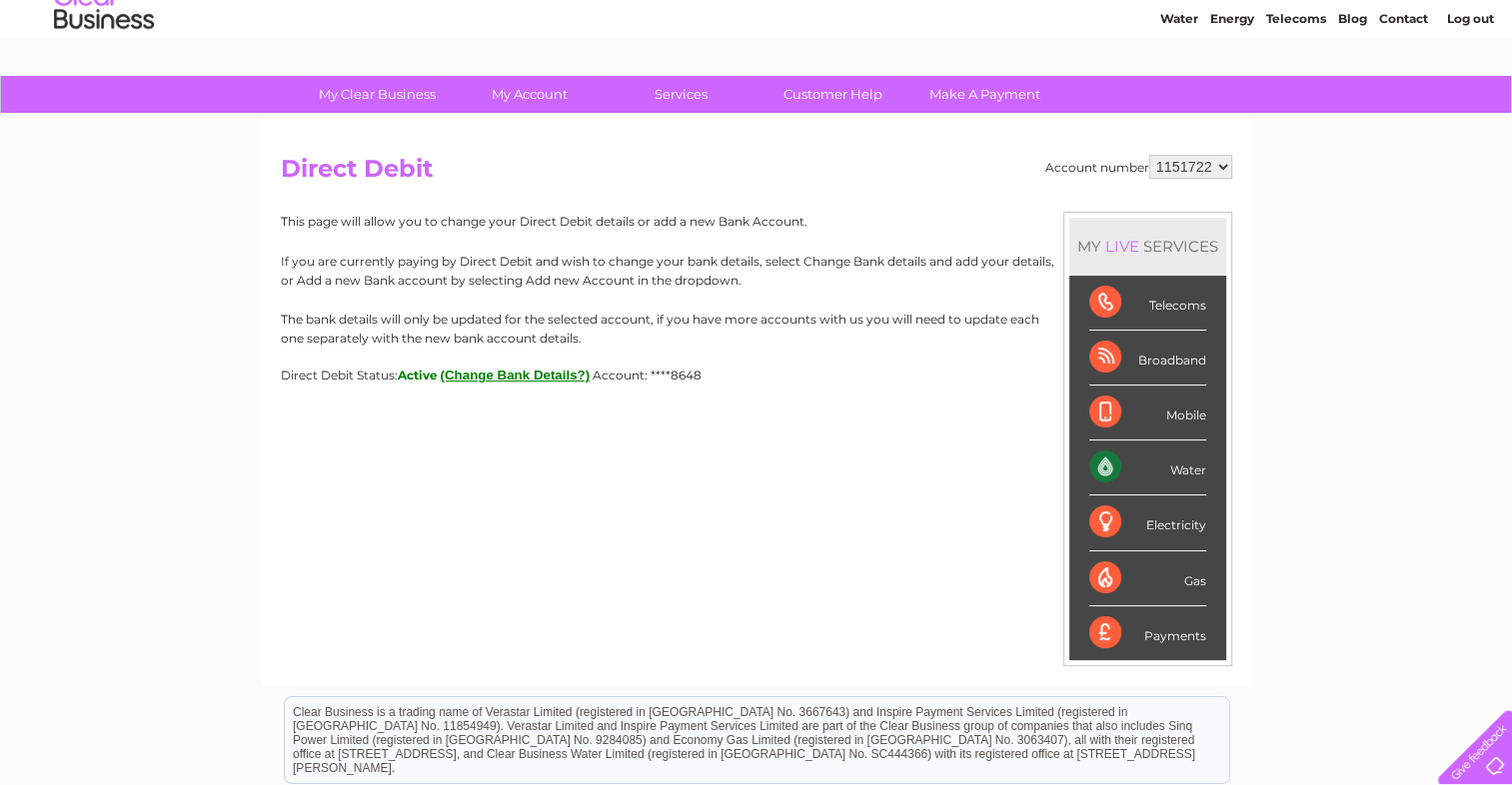 scroll, scrollTop: 0, scrollLeft: 0, axis: both 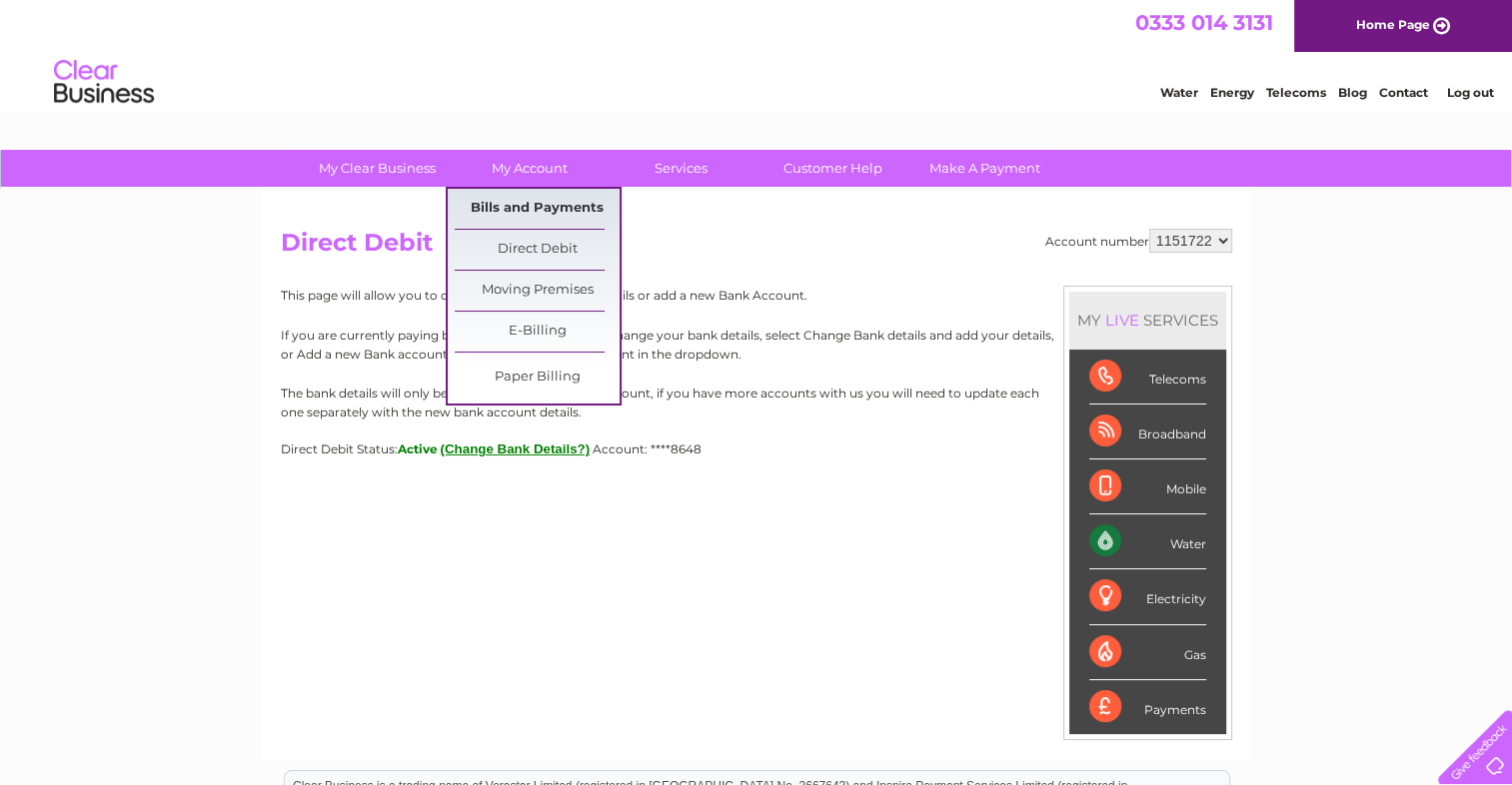 click on "Bills and Payments" at bounding box center [537, 209] 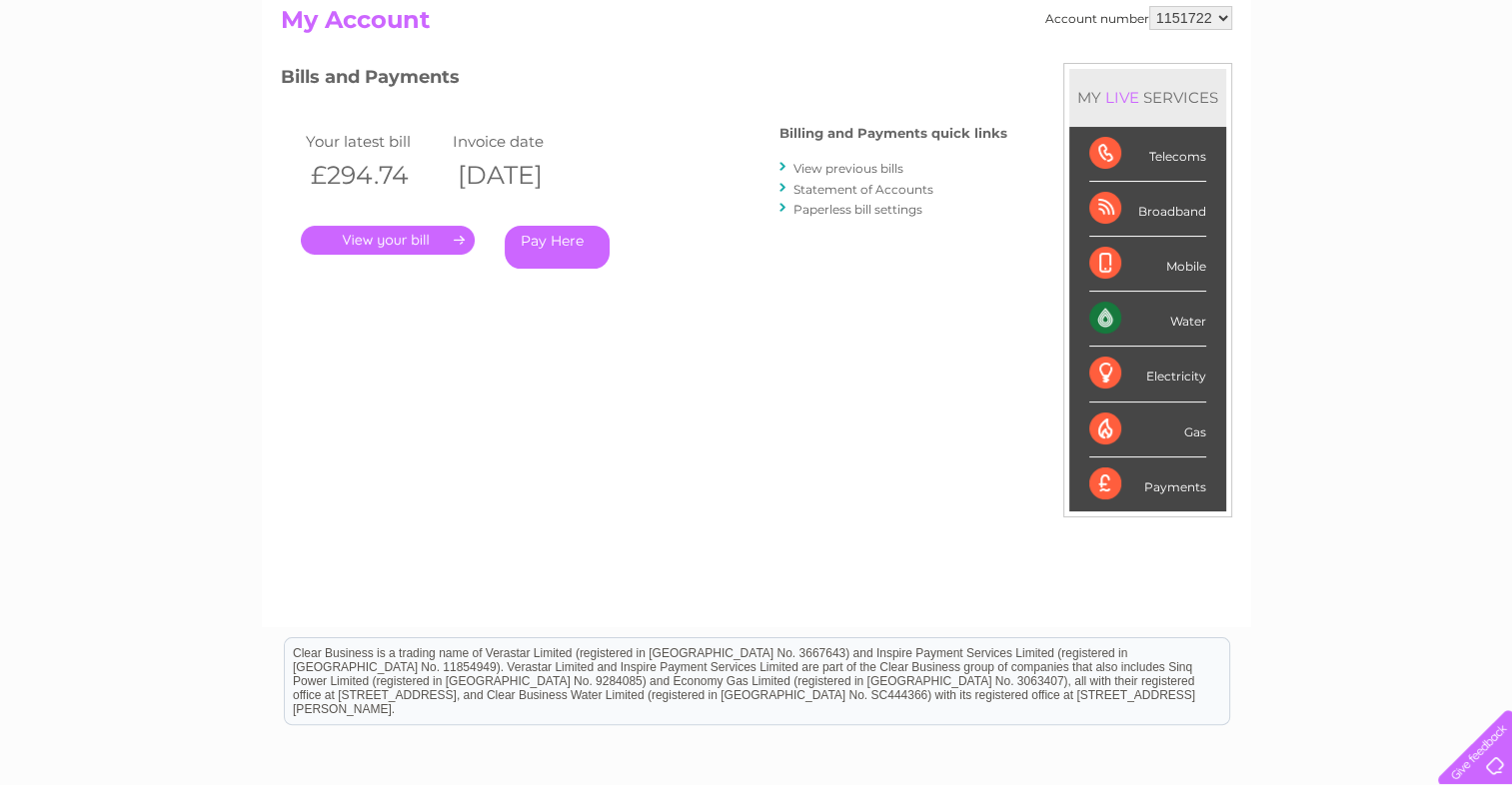 scroll, scrollTop: 419, scrollLeft: 0, axis: vertical 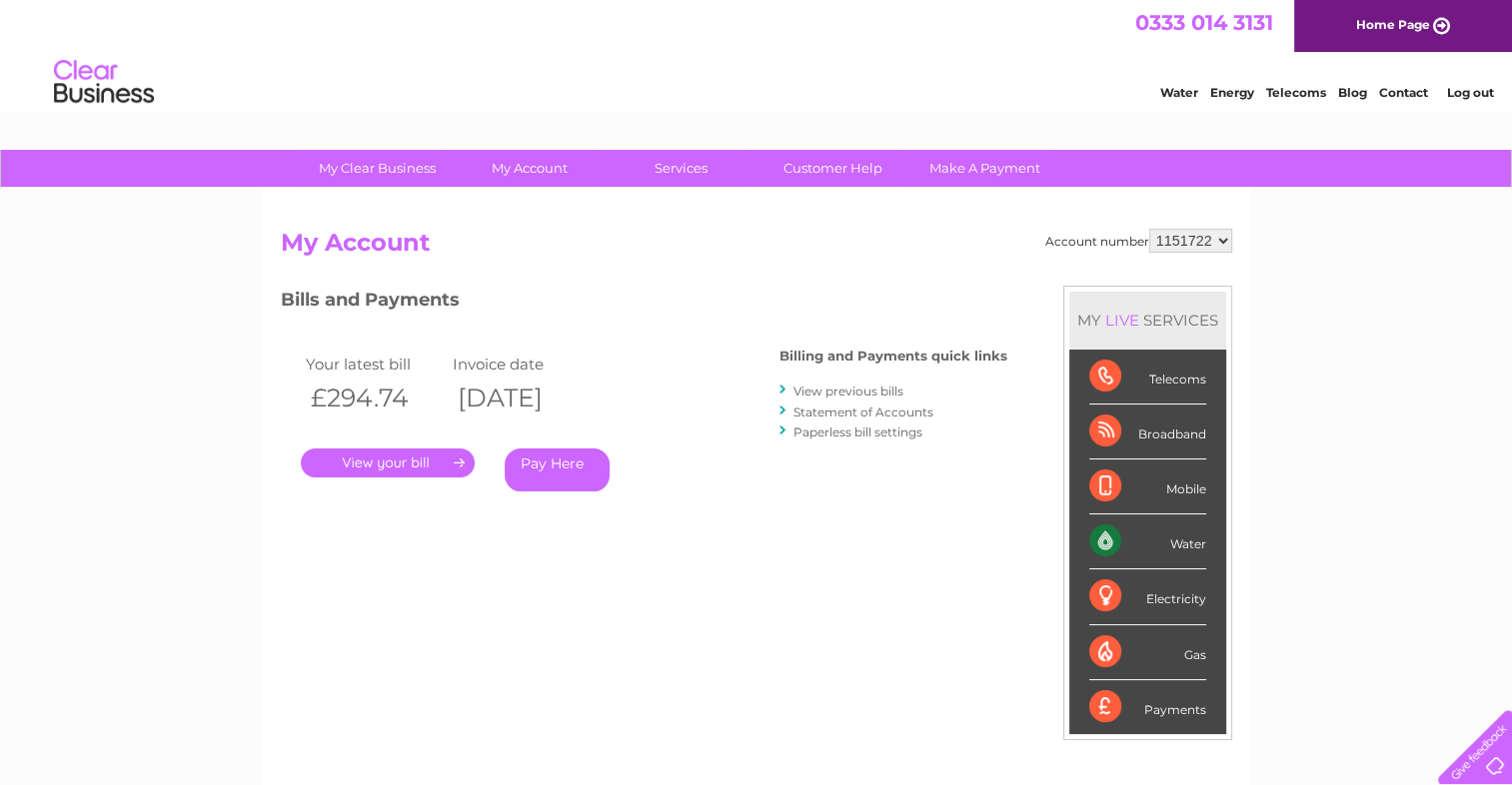 click on "My Clear Business
Login Details
My Details
My Preferences
Link Account
My Account
Bills and Payments   Direct Debit   Moving Premises" at bounding box center (756, 670) 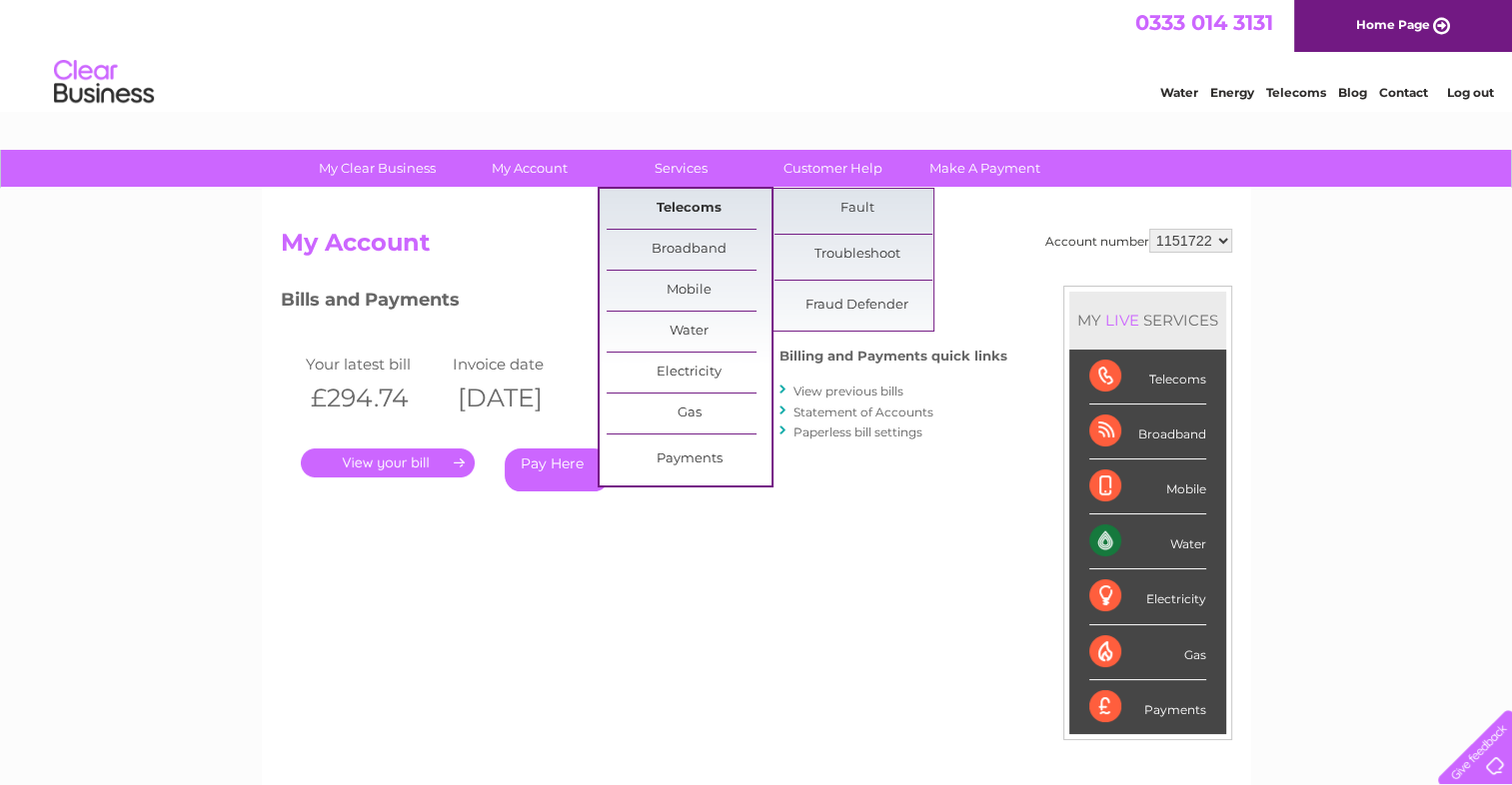 click on "Telecoms" at bounding box center [689, 209] 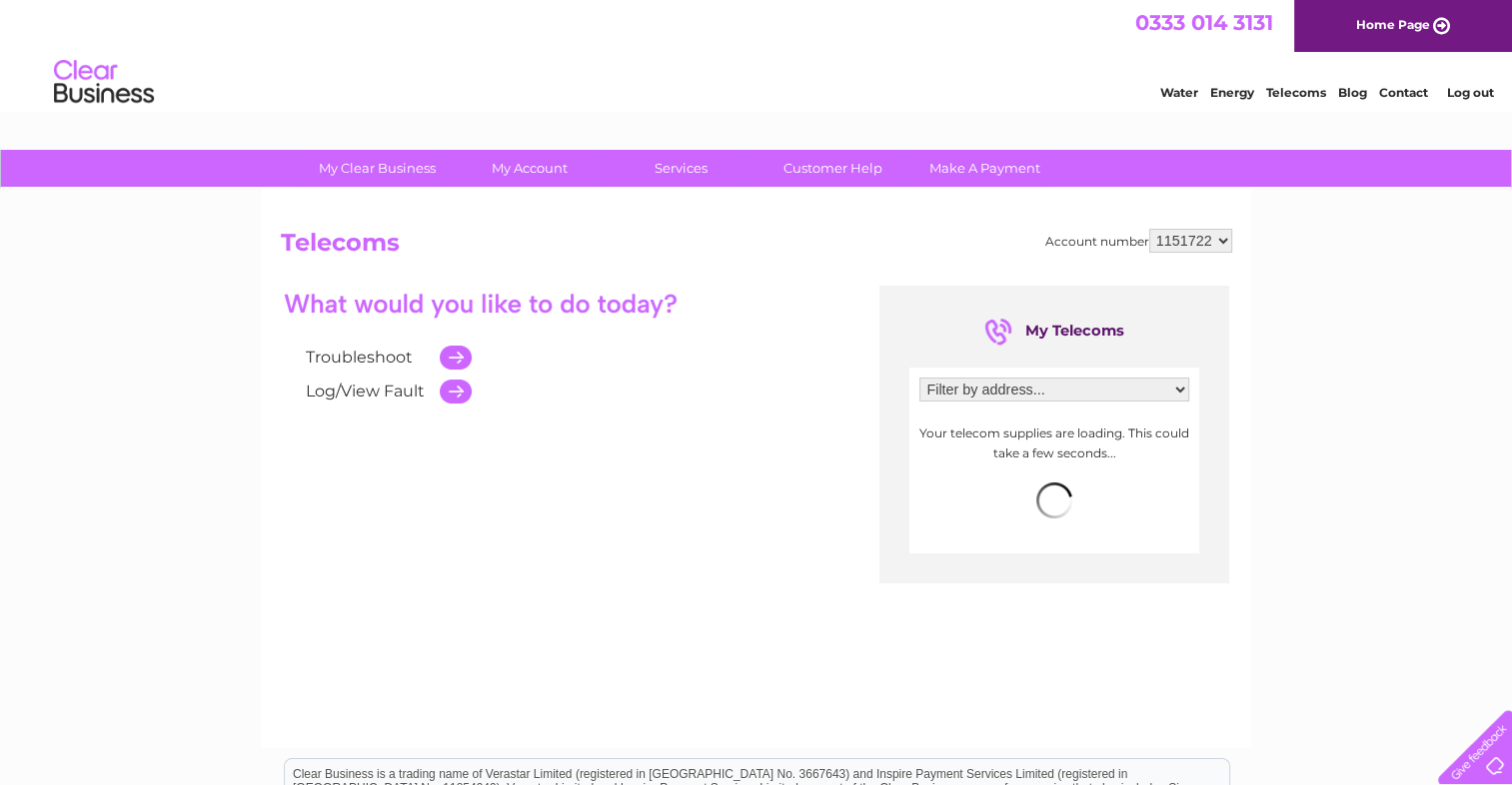 scroll, scrollTop: 0, scrollLeft: 0, axis: both 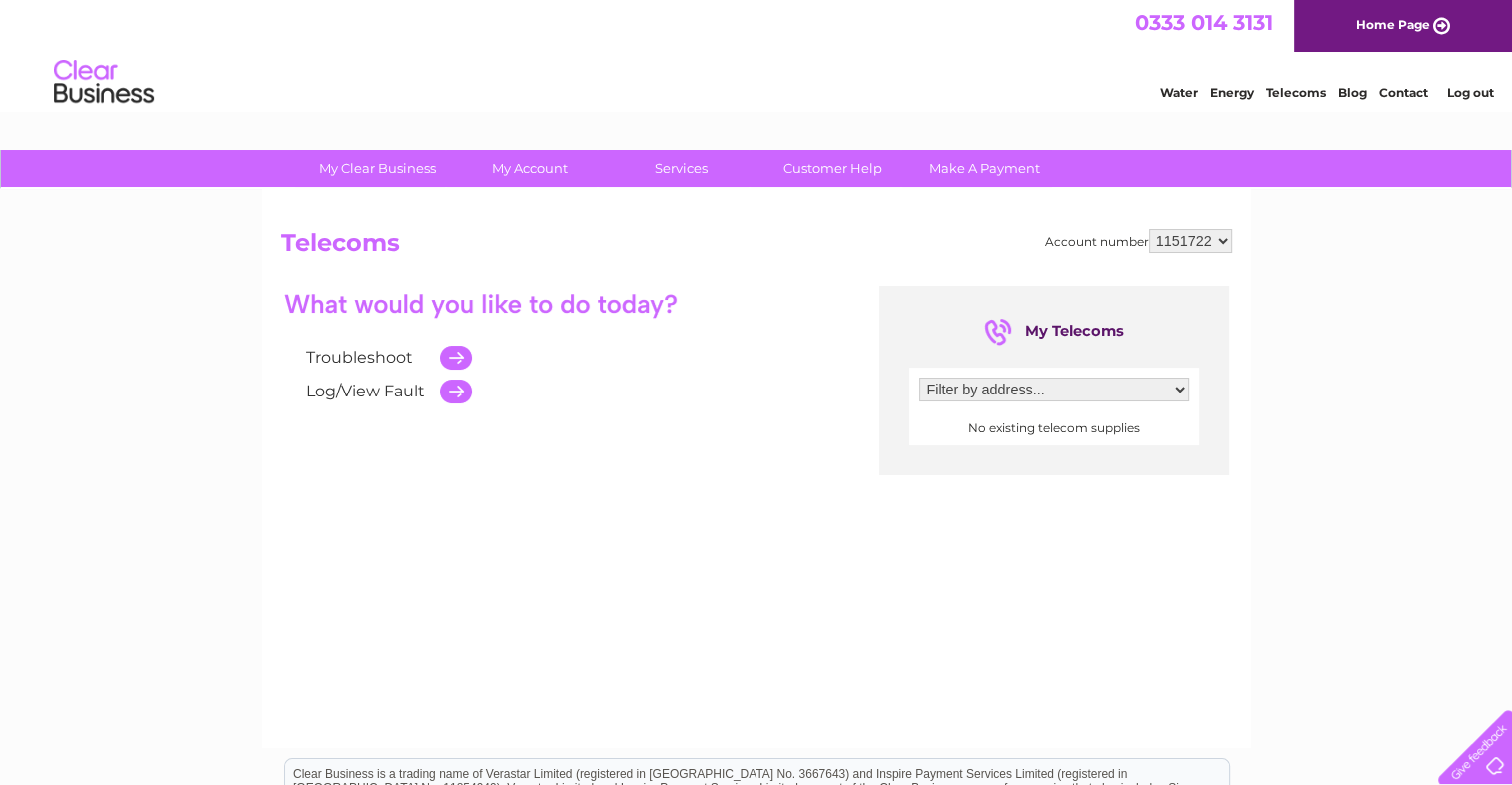 click on "Filter by address..." at bounding box center [1054, 390] 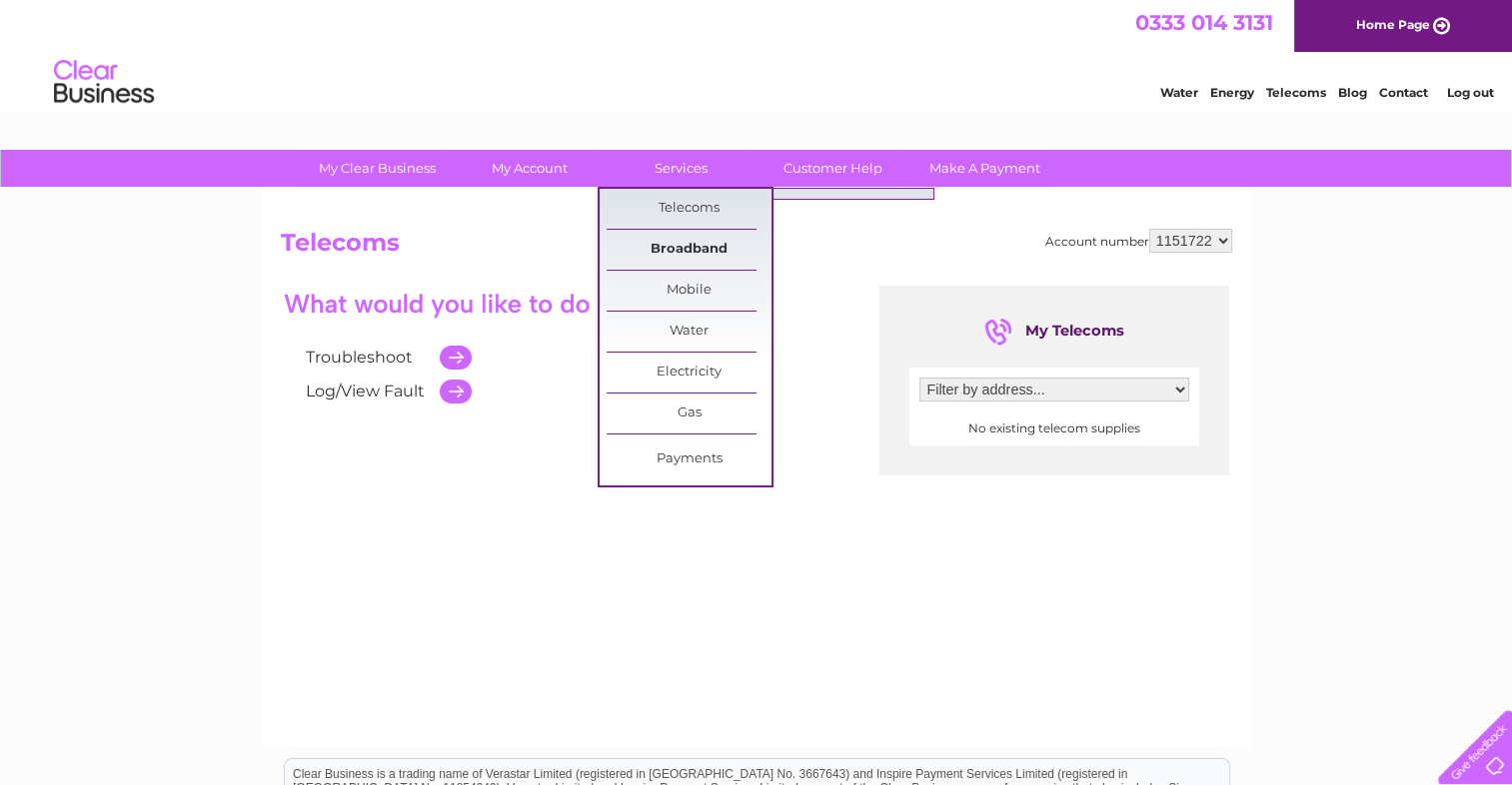 click on "Broadband" at bounding box center [689, 250] 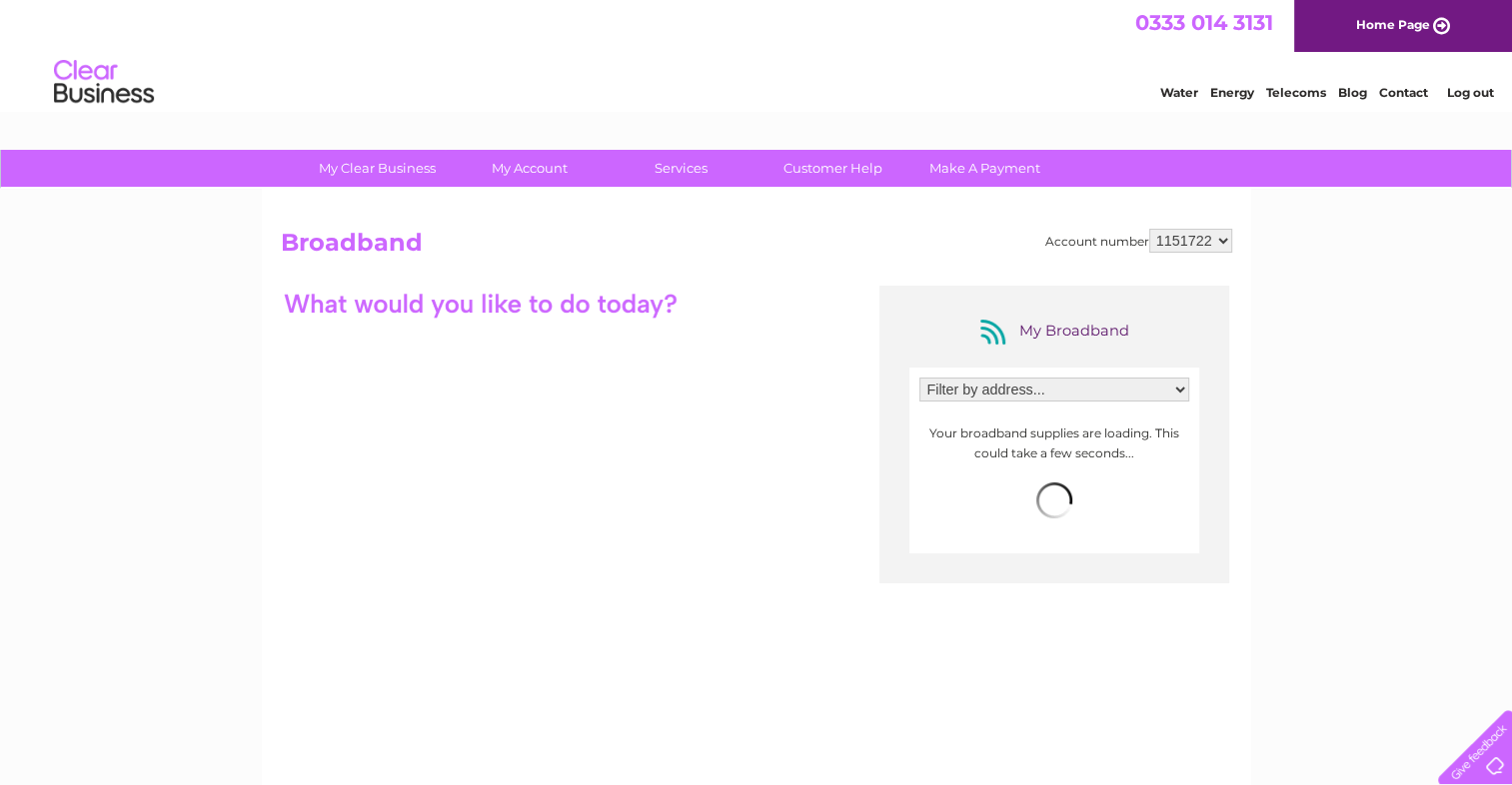 scroll, scrollTop: 0, scrollLeft: 0, axis: both 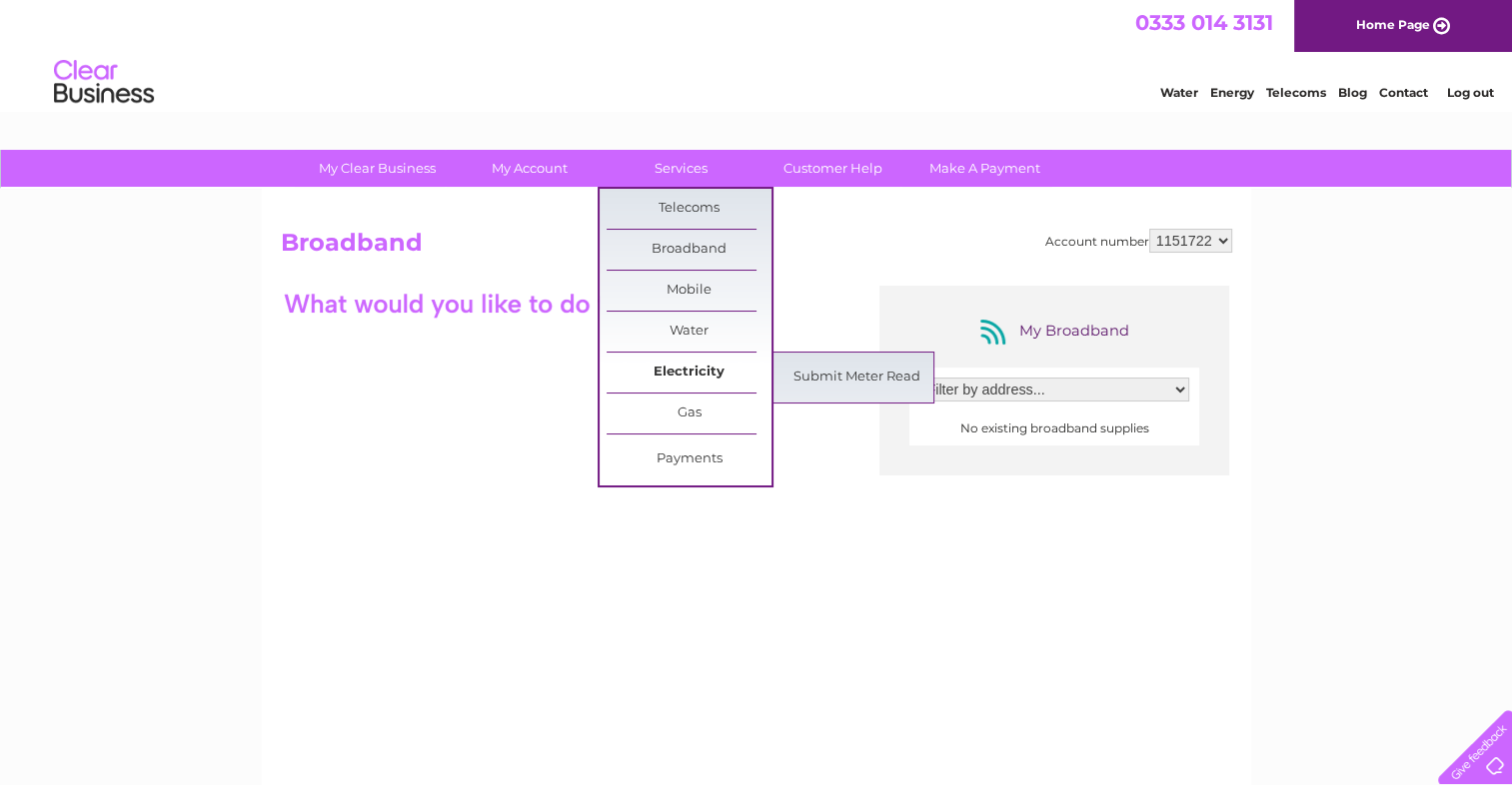 click on "Electricity" at bounding box center (689, 373) 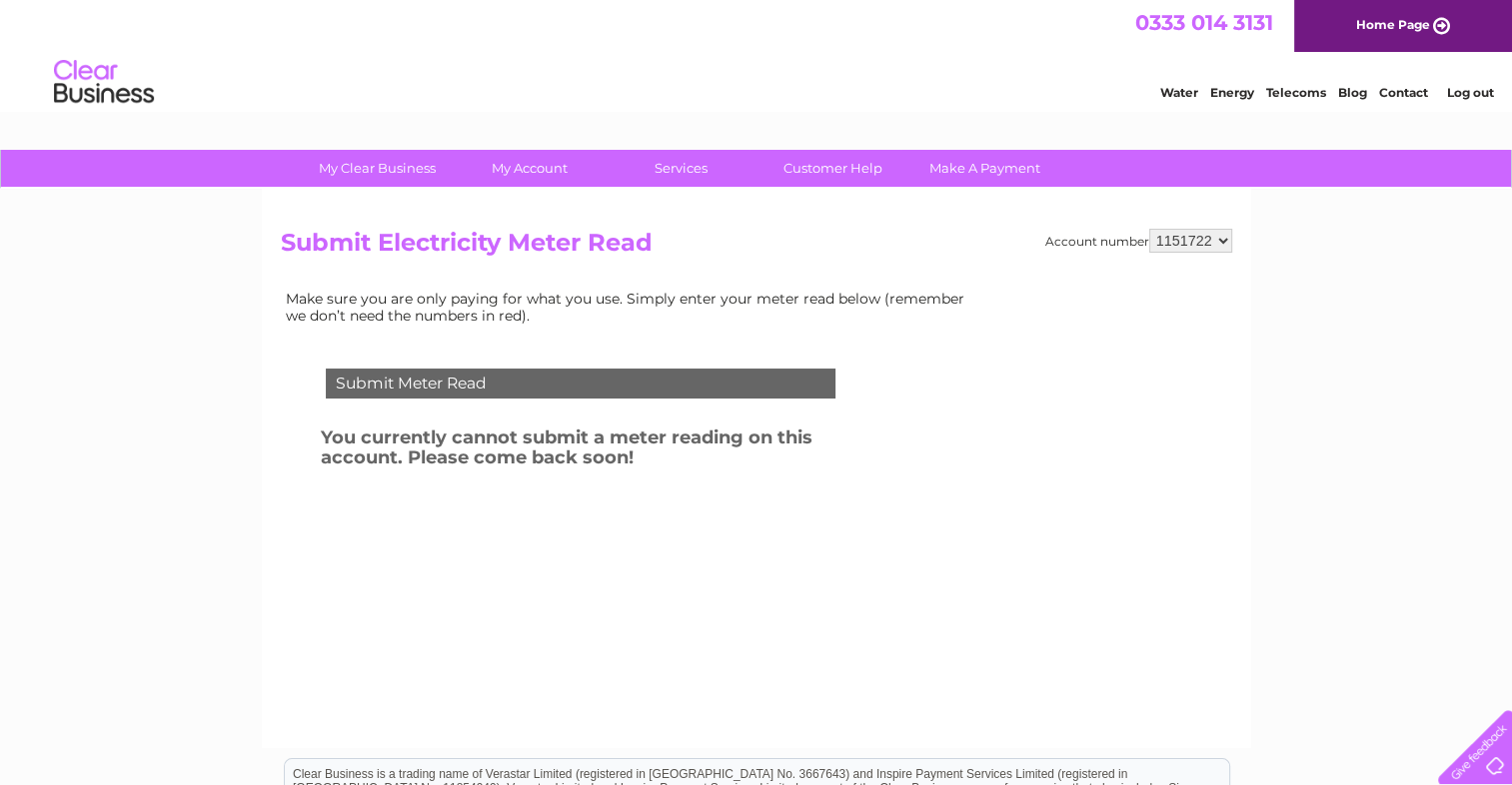 scroll, scrollTop: 0, scrollLeft: 0, axis: both 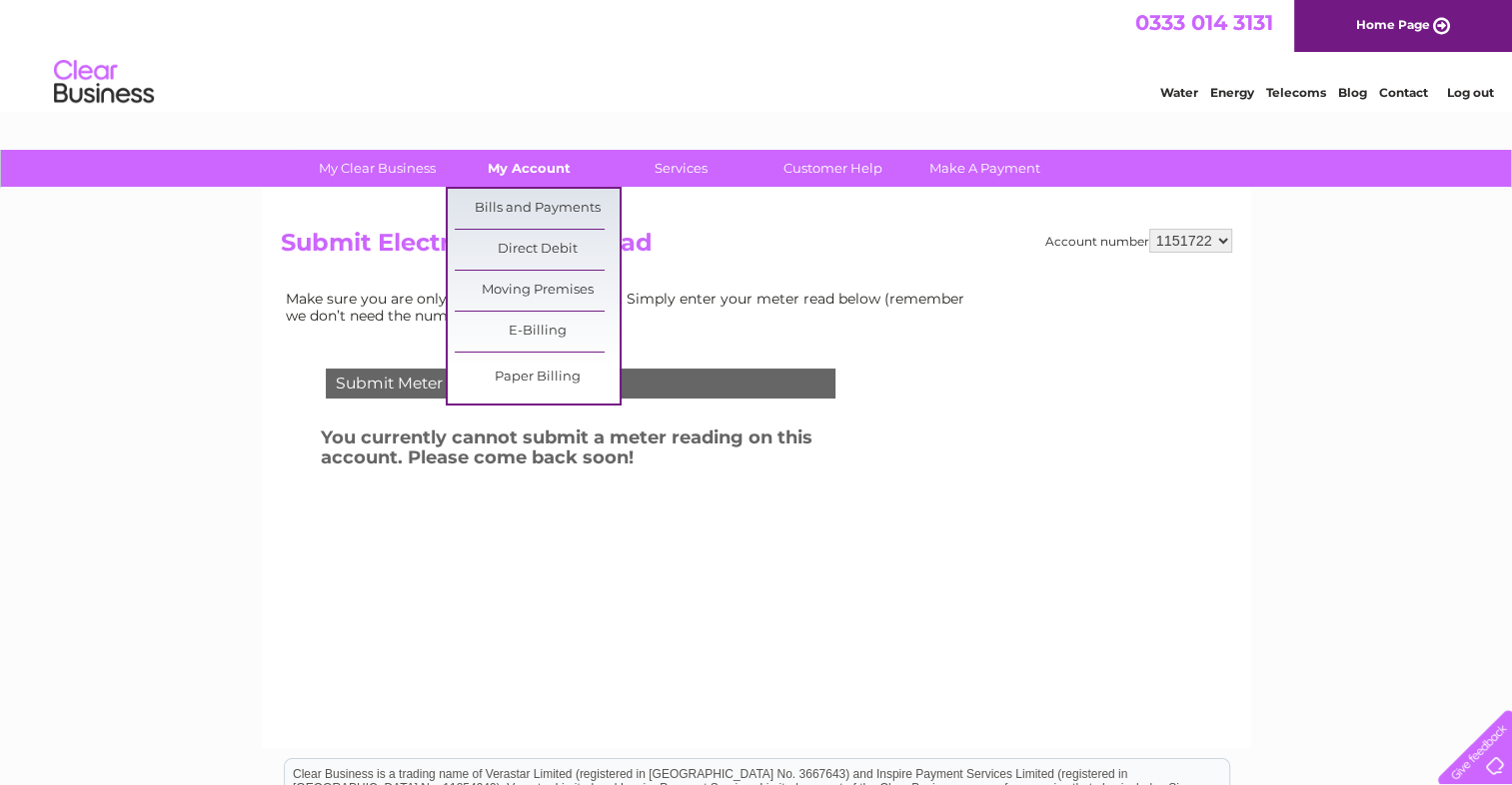 click on "My Account" at bounding box center [529, 168] 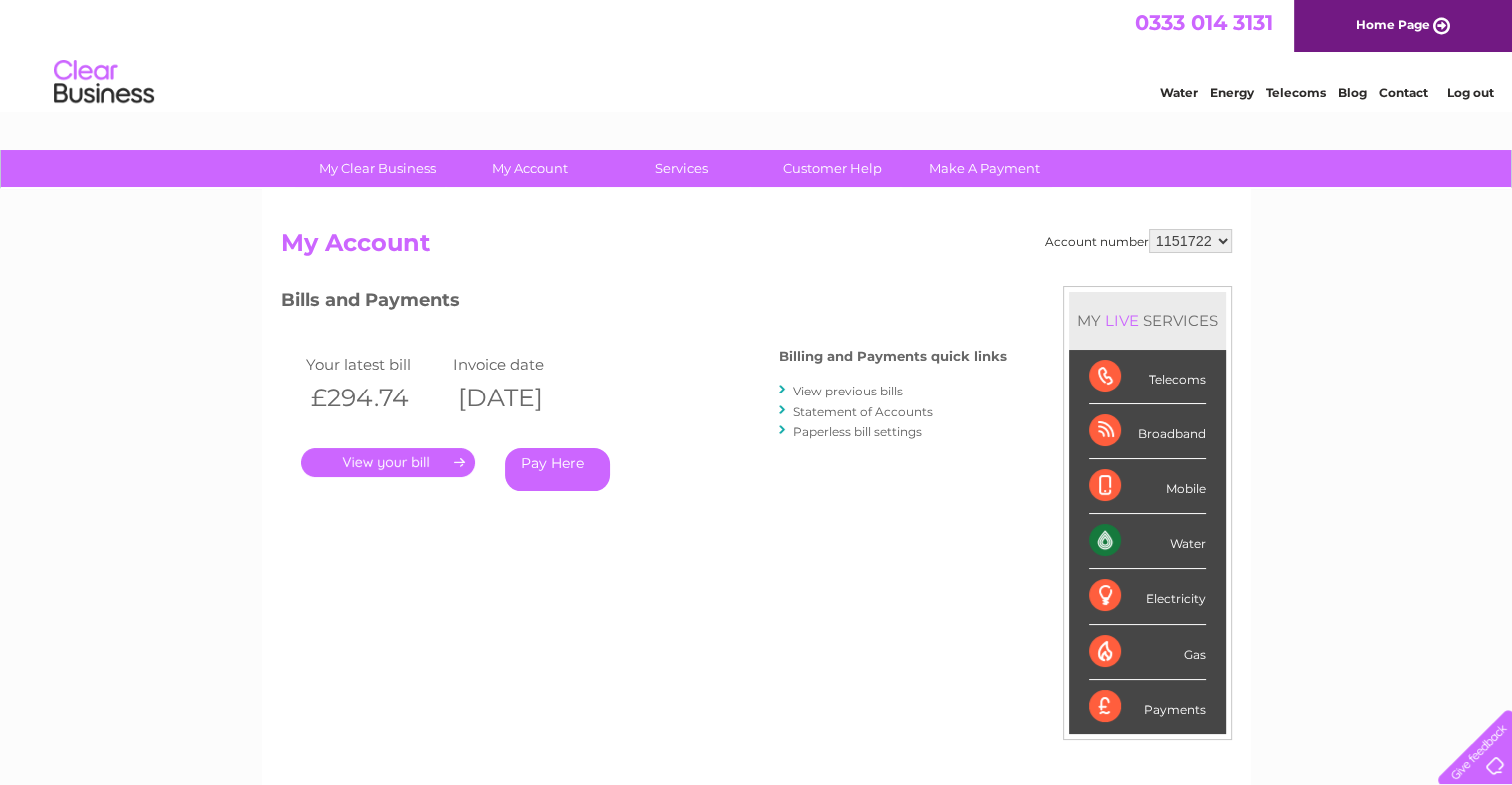 scroll, scrollTop: 0, scrollLeft: 0, axis: both 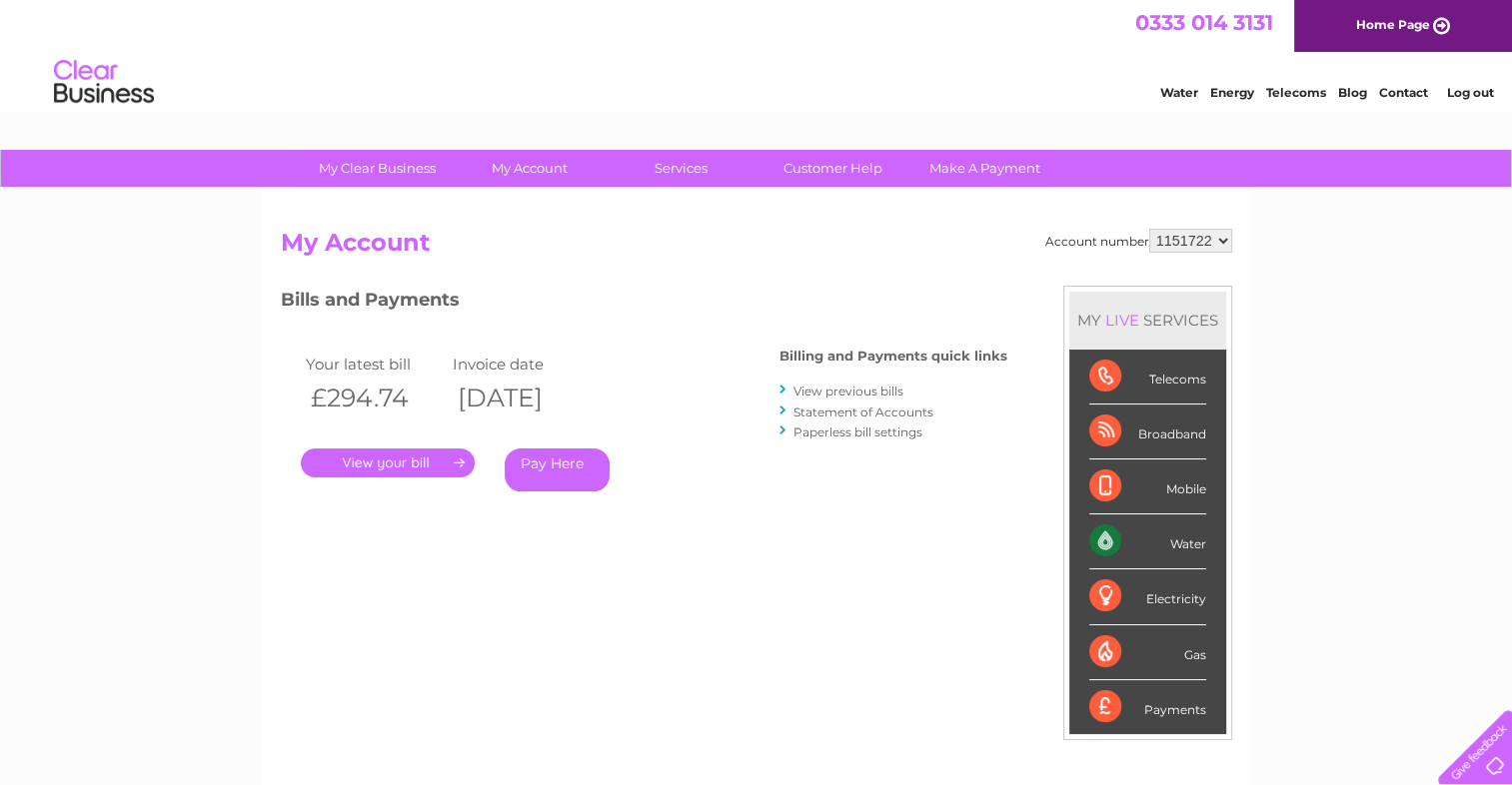 click at bounding box center (104, 82) 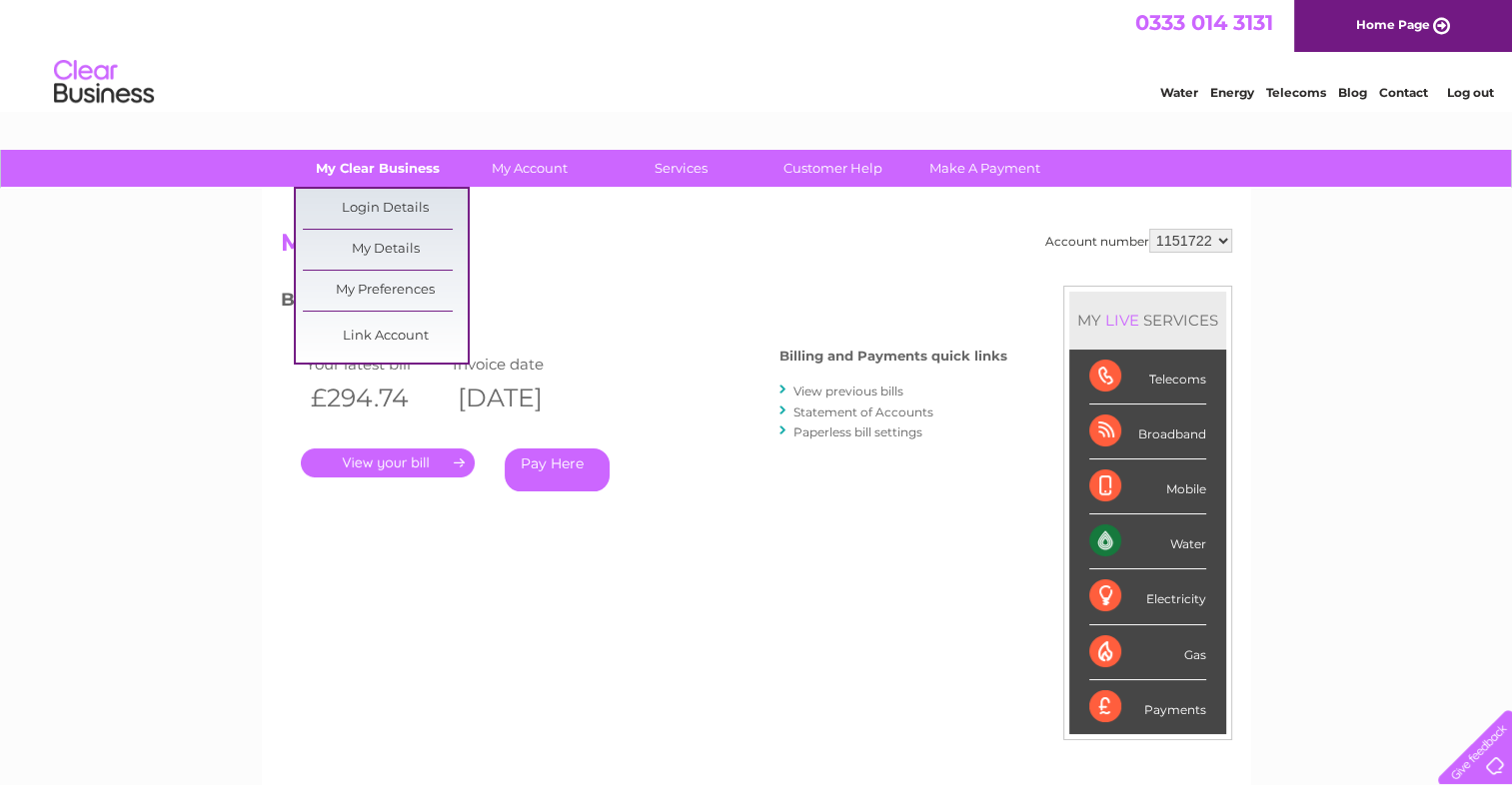 click on "My Clear Business" at bounding box center [377, 168] 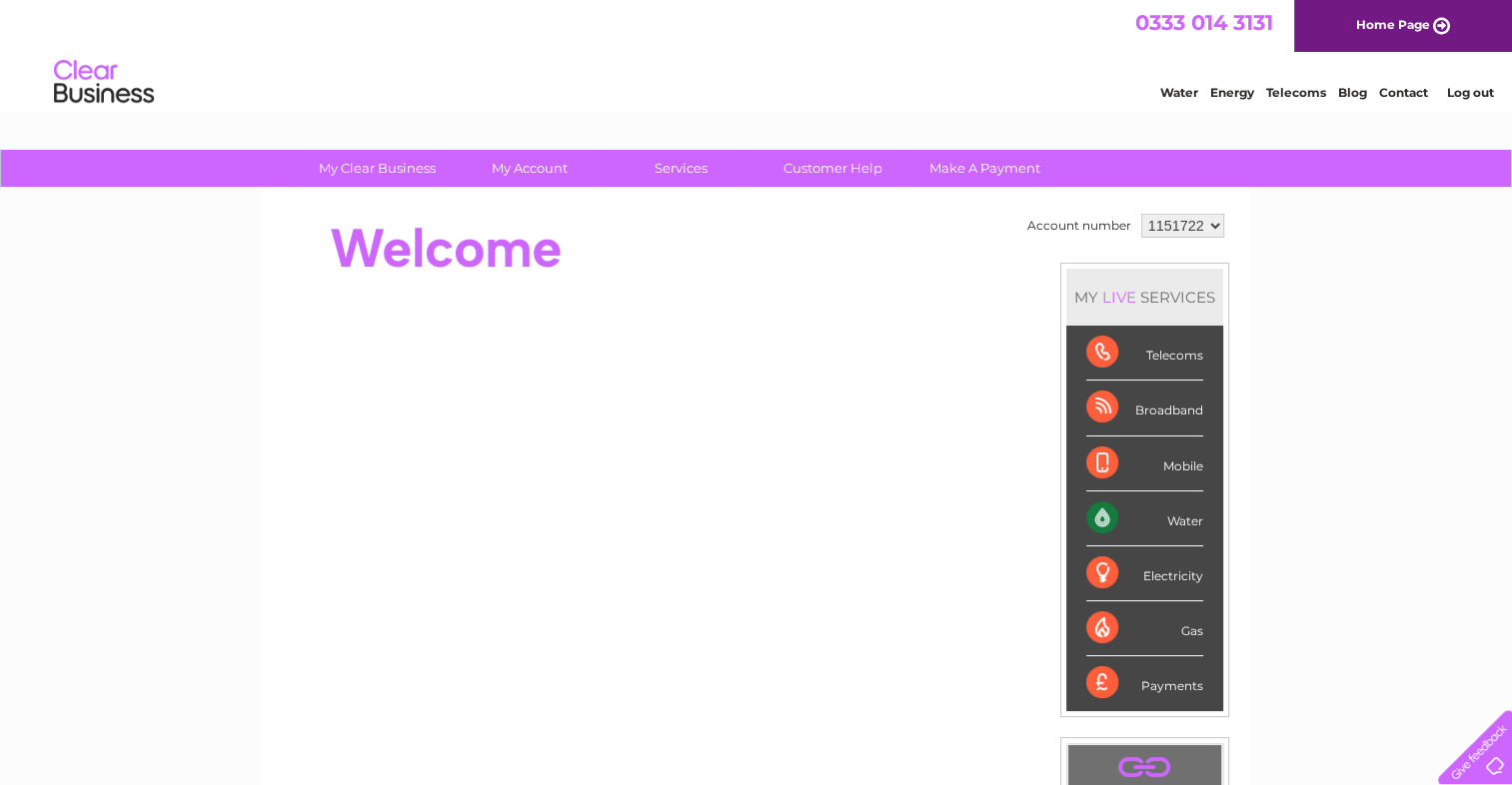 scroll, scrollTop: 0, scrollLeft: 0, axis: both 